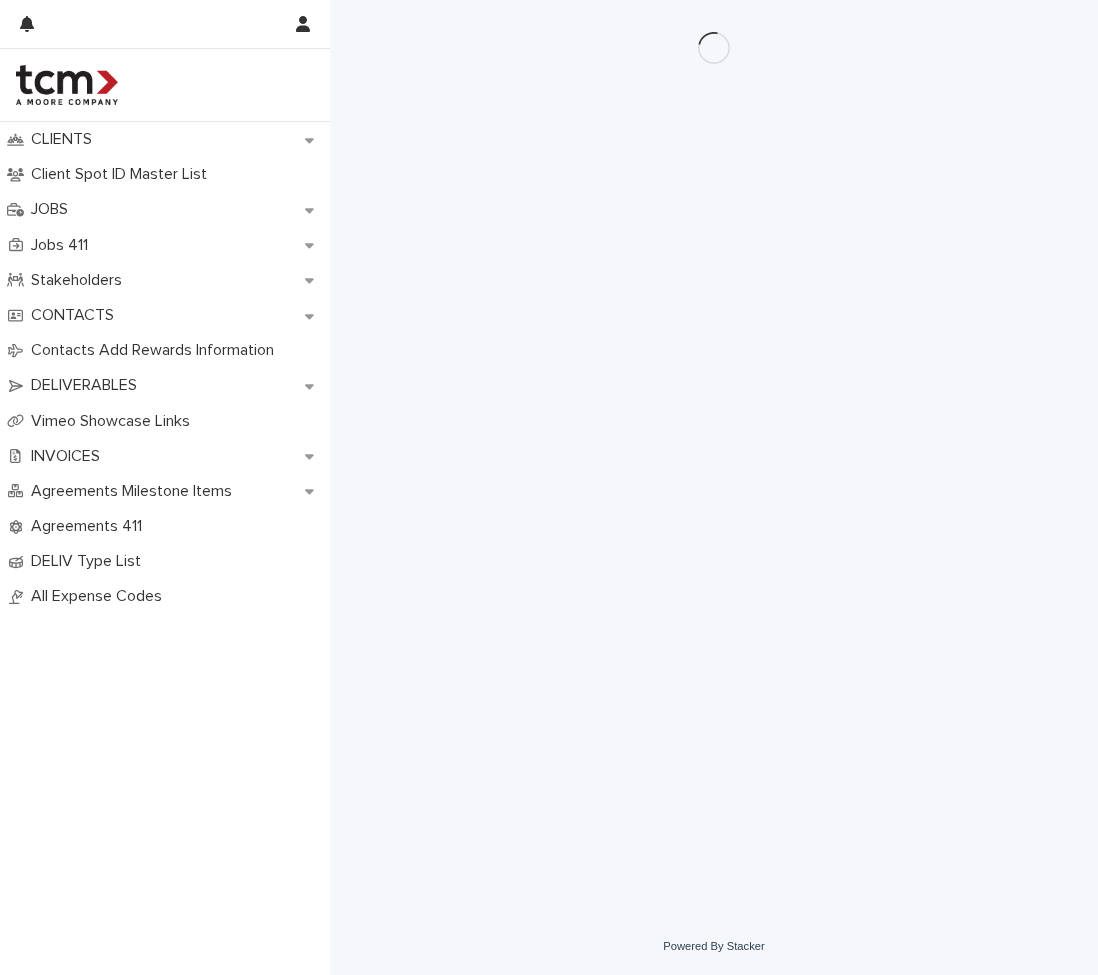 scroll, scrollTop: 0, scrollLeft: 0, axis: both 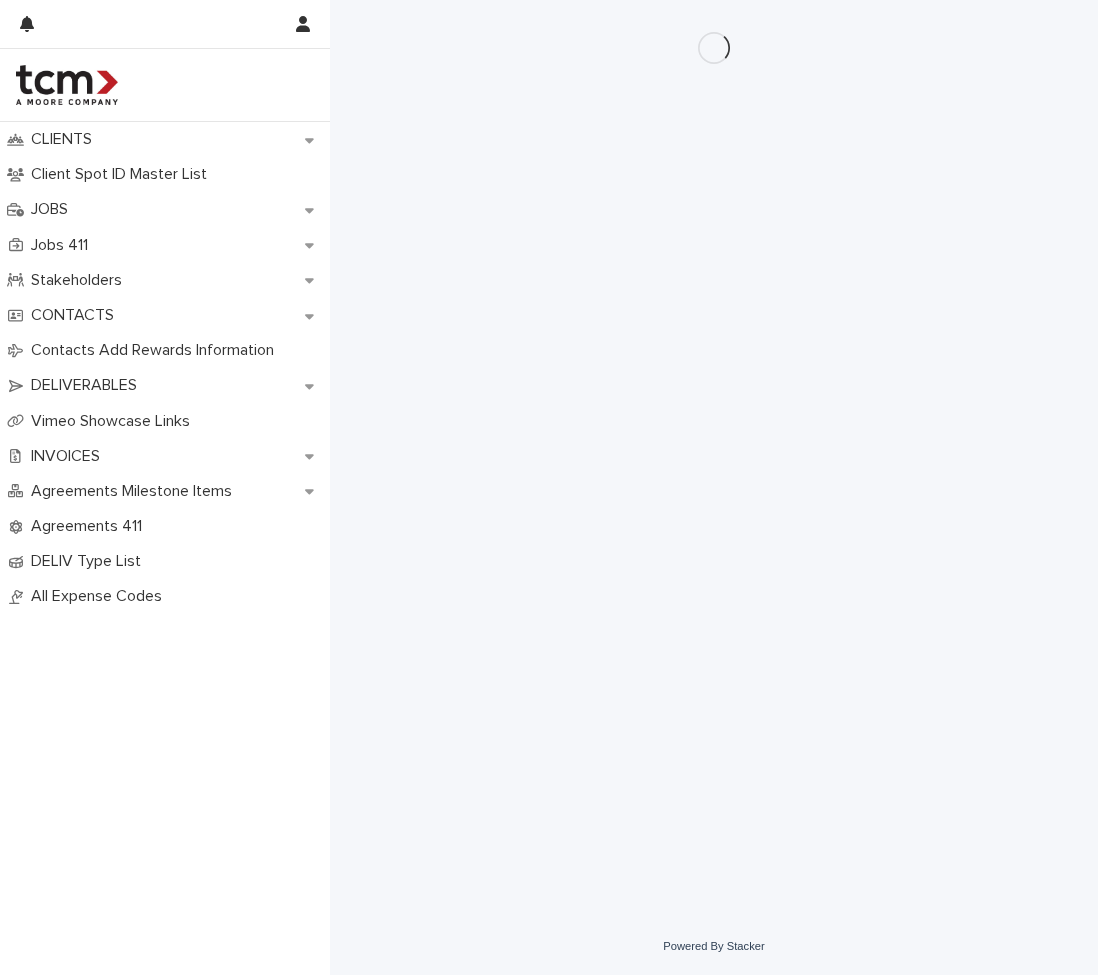 click at bounding box center (714, 48) 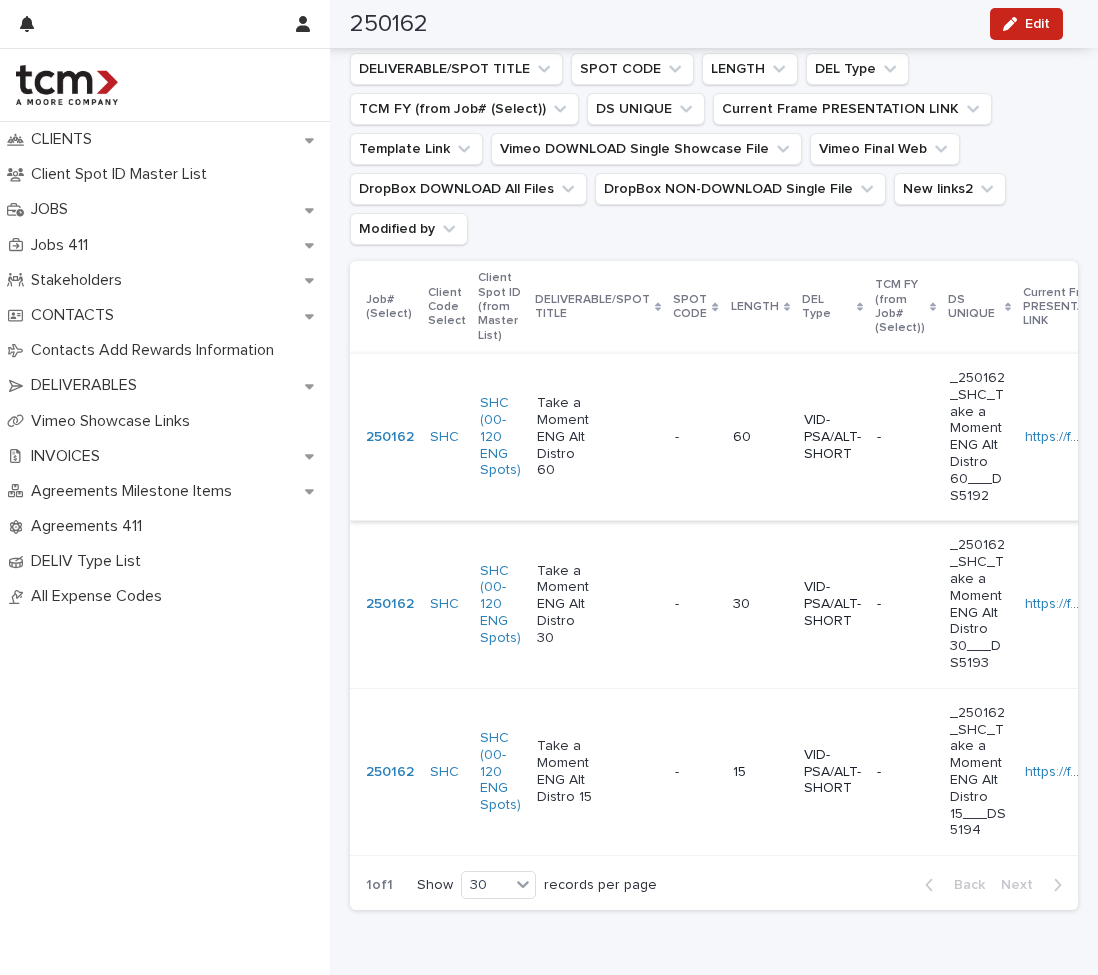 scroll, scrollTop: 830, scrollLeft: 0, axis: vertical 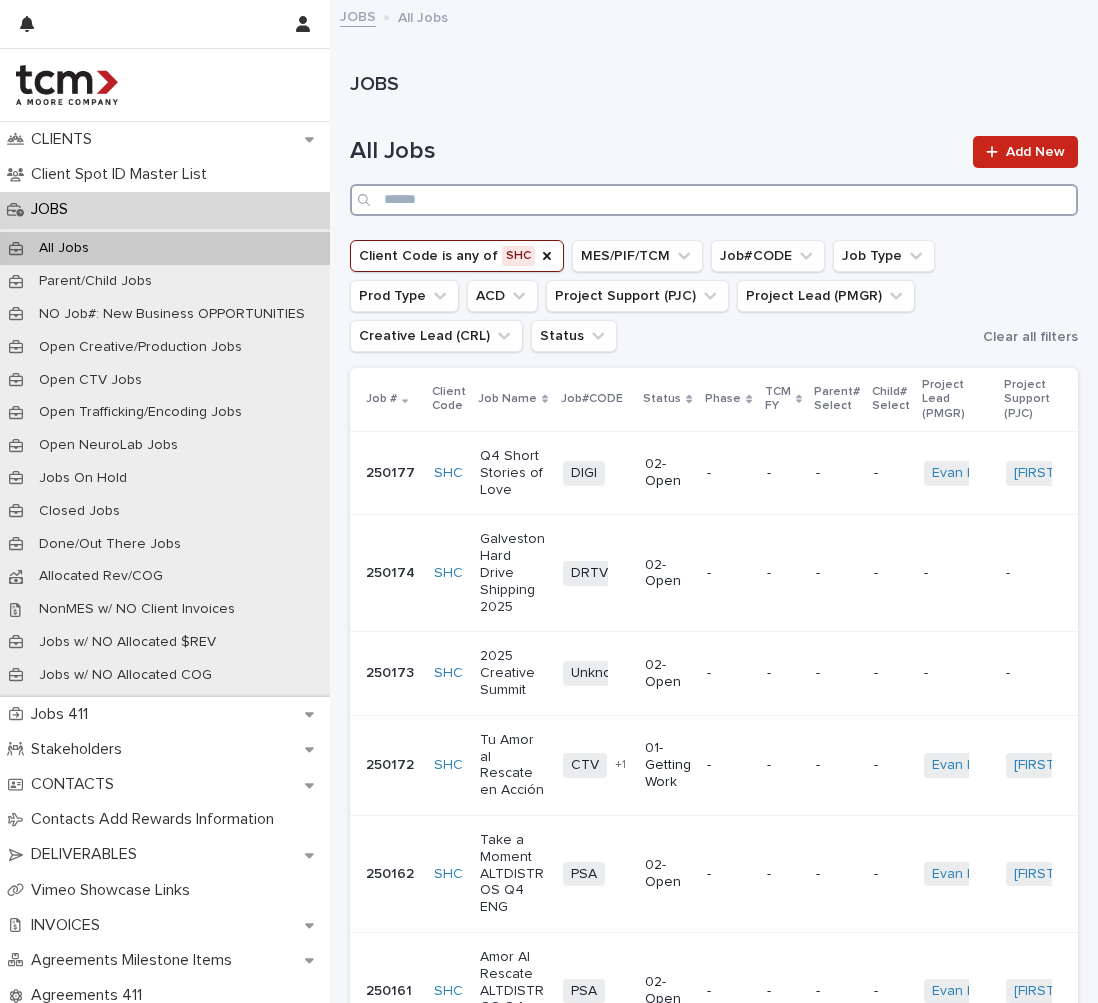 click at bounding box center (714, 200) 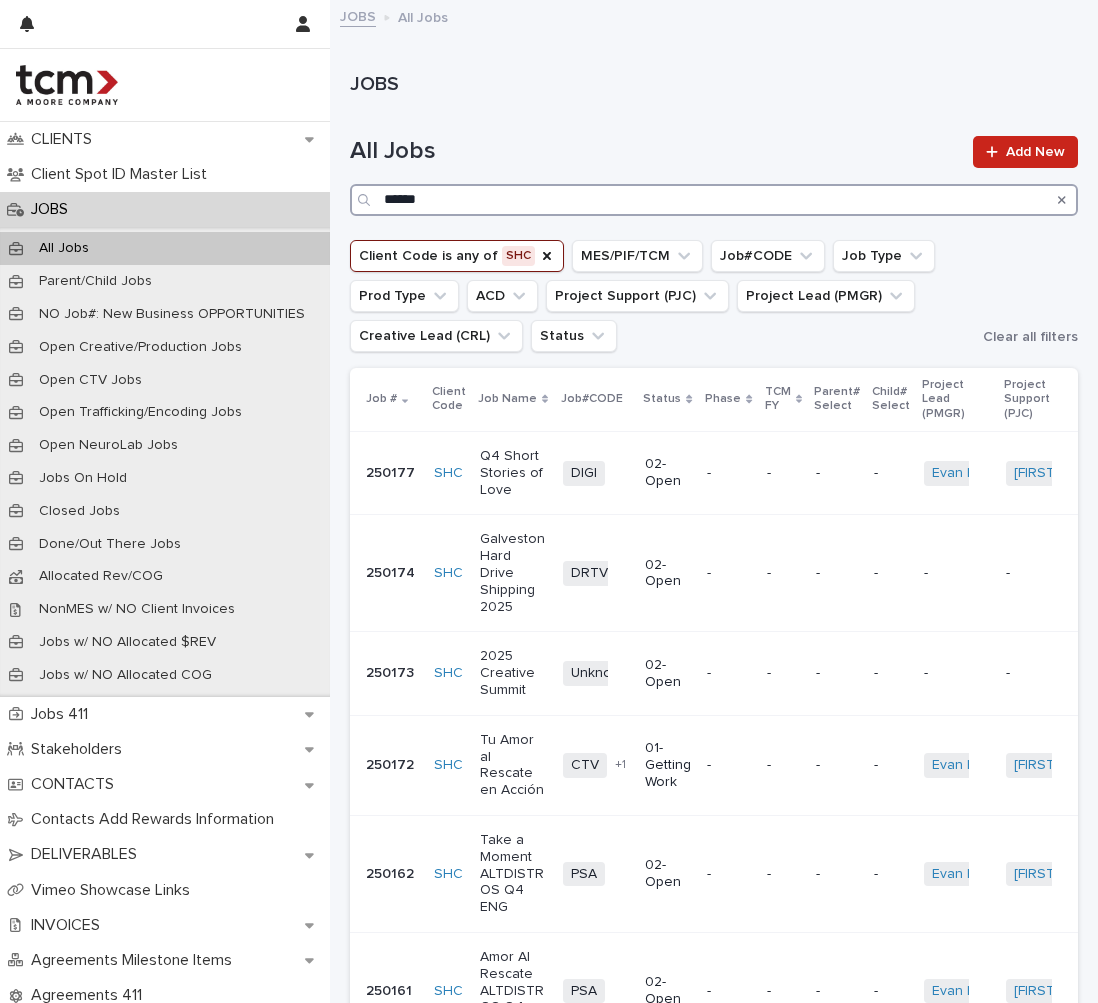 type on "******" 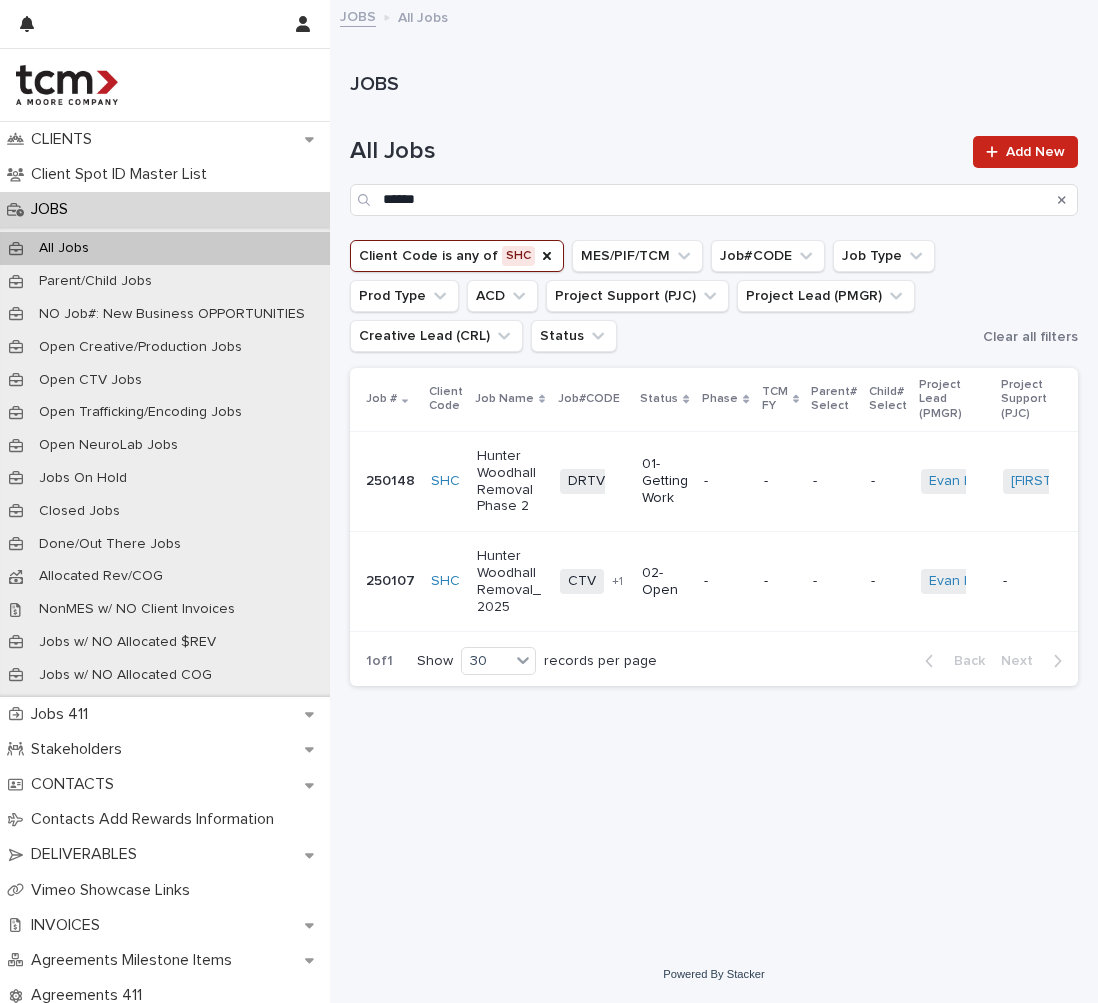click on "Hunter Woodhall Removal Phase 2" at bounding box center (510, 481) 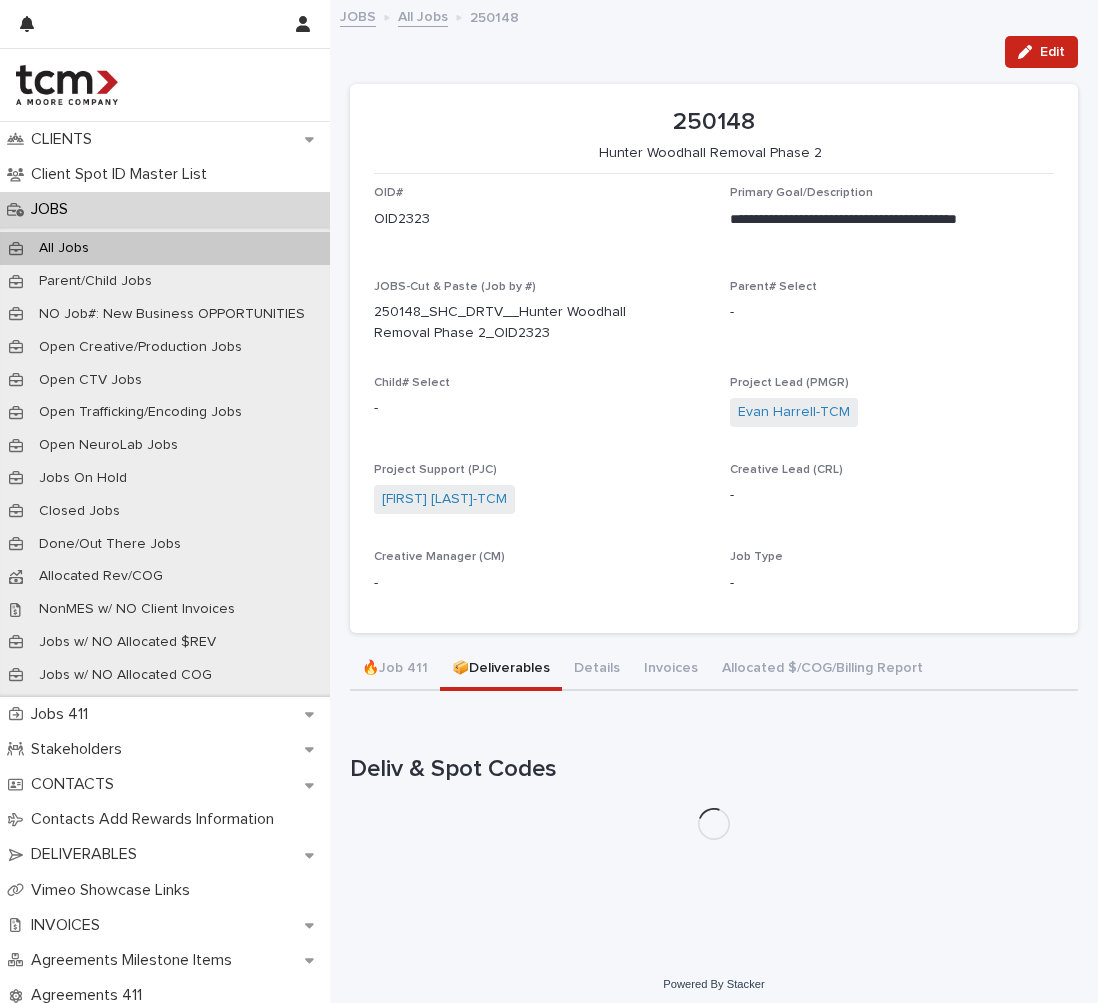 click on "📦Deliverables" at bounding box center [501, 670] 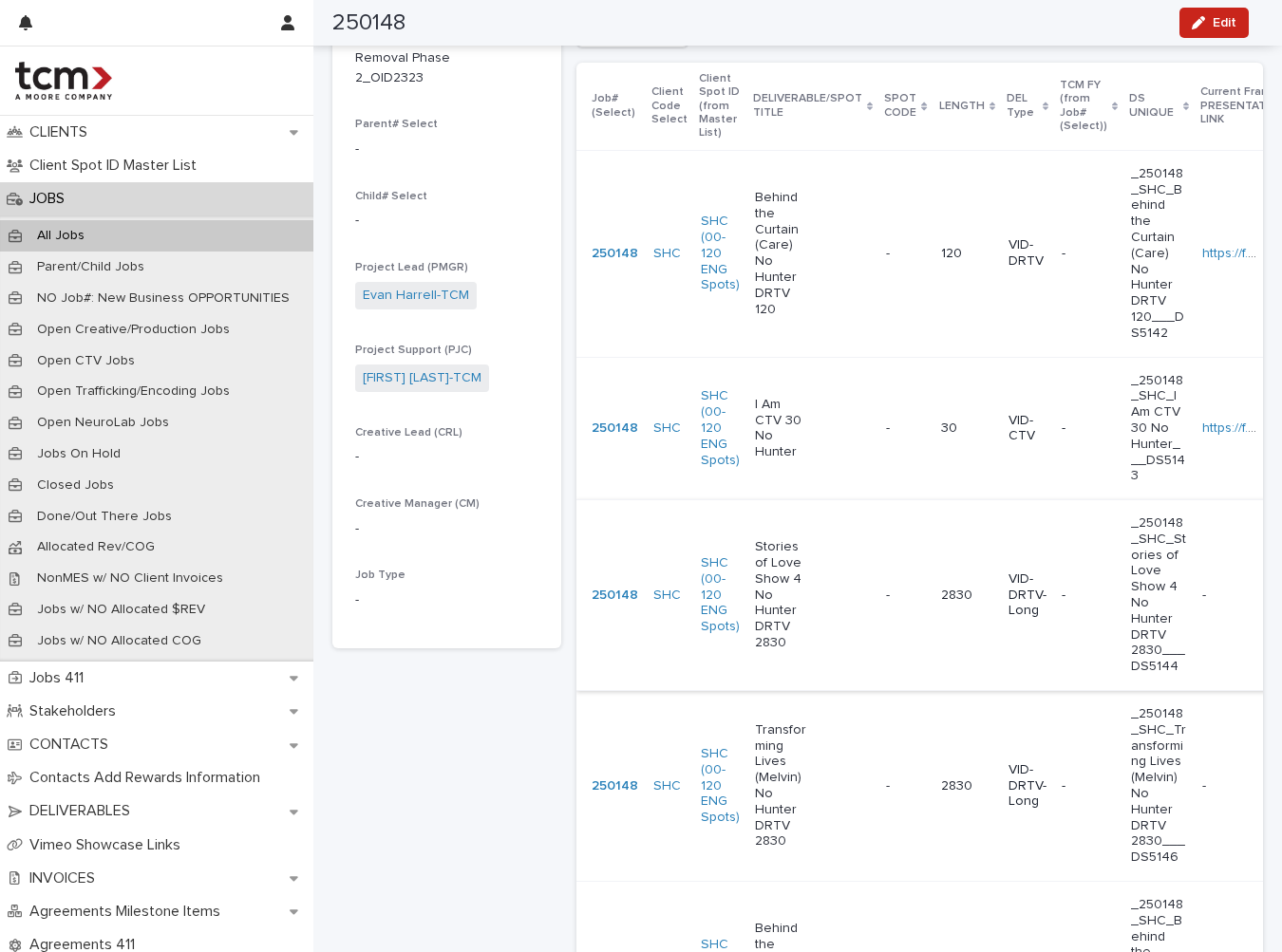 scroll, scrollTop: 392, scrollLeft: 0, axis: vertical 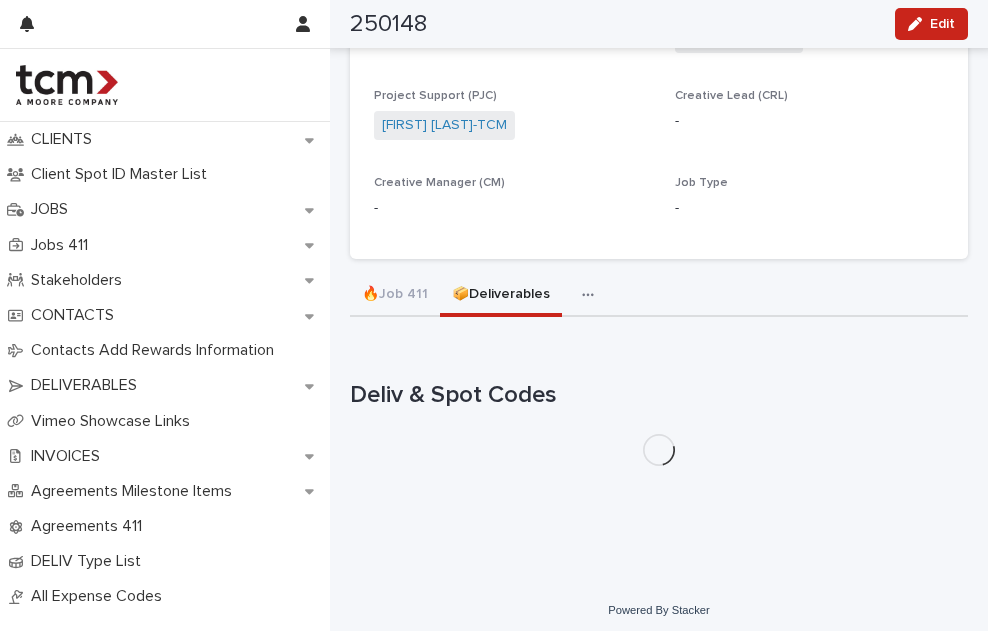 click on "**********" at bounding box center [659, 77] 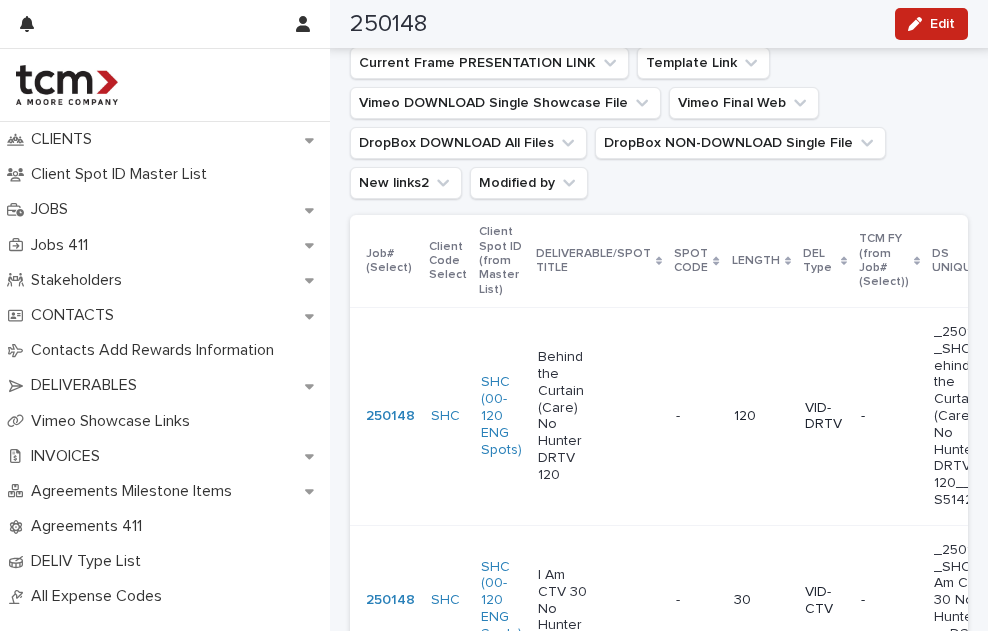 scroll, scrollTop: 956, scrollLeft: 0, axis: vertical 